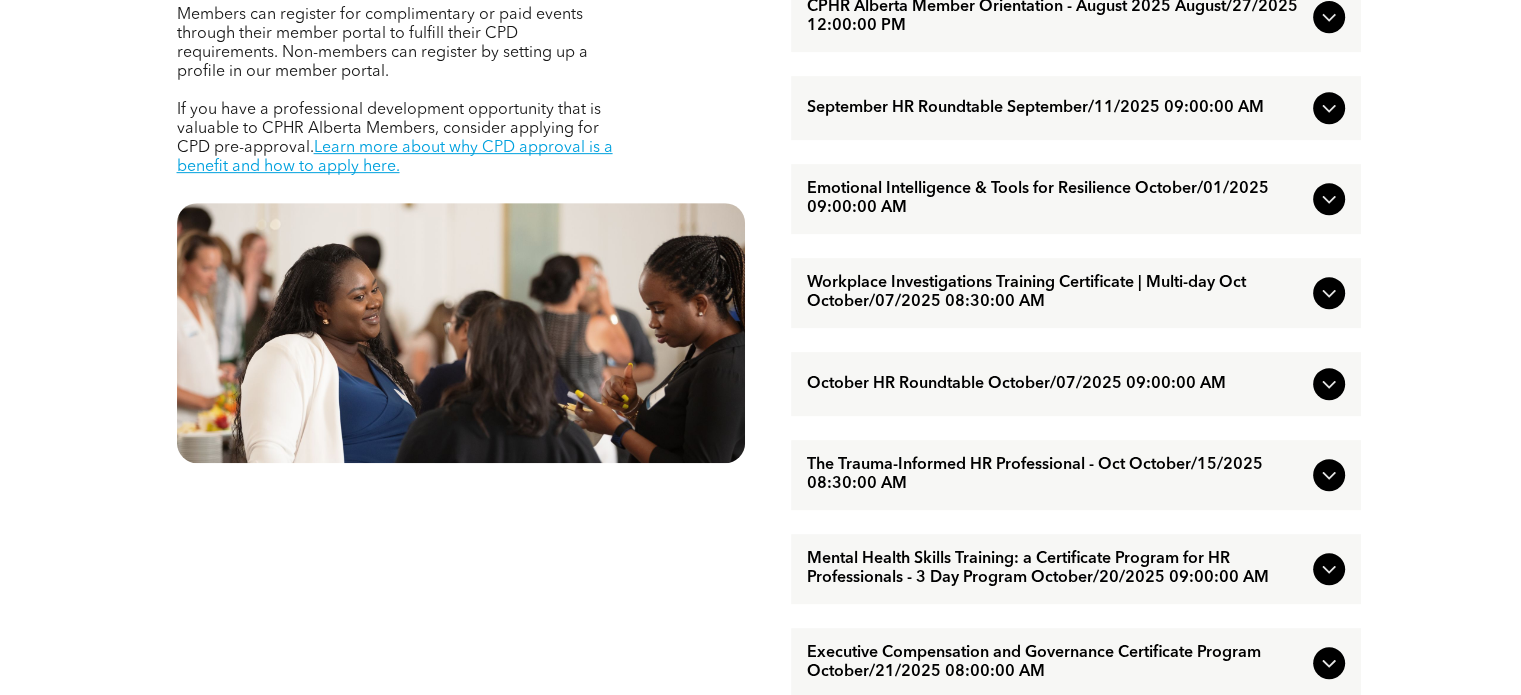 scroll, scrollTop: 946, scrollLeft: 0, axis: vertical 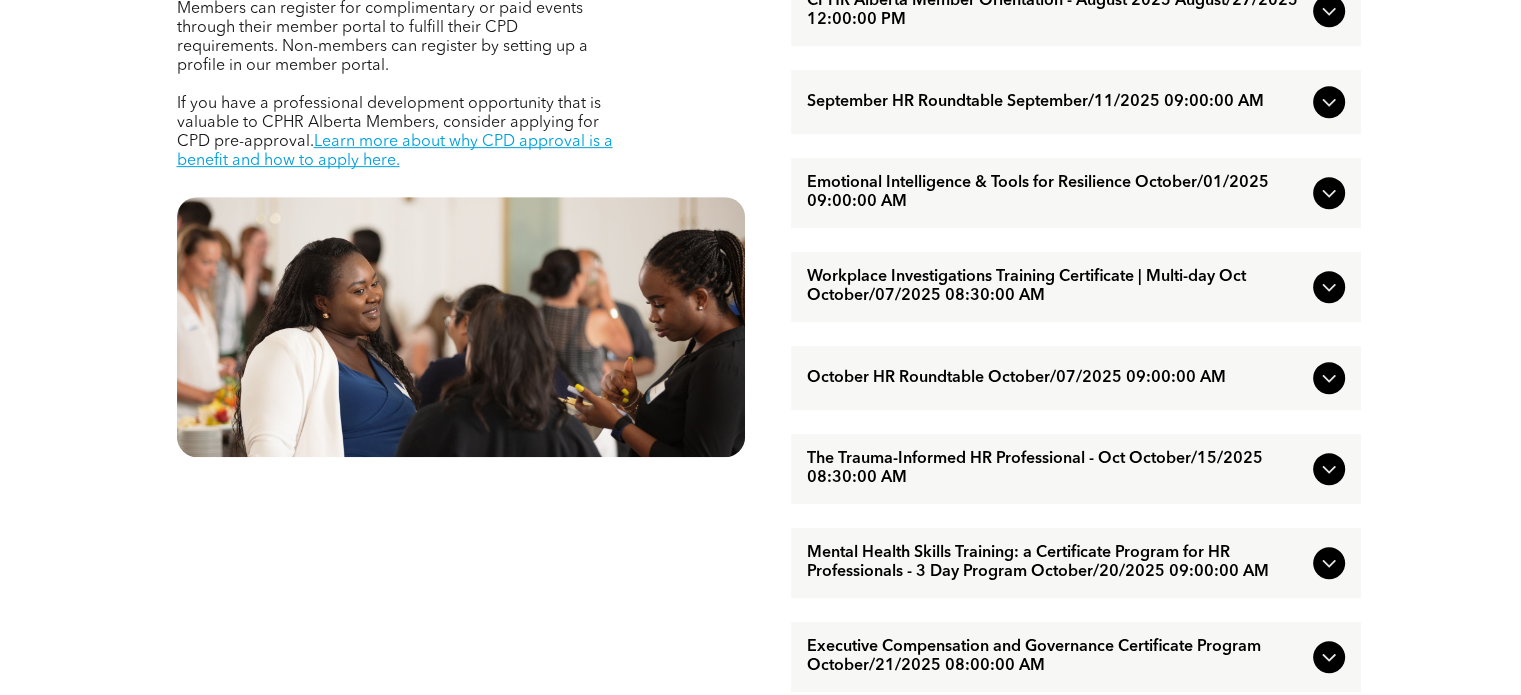 click 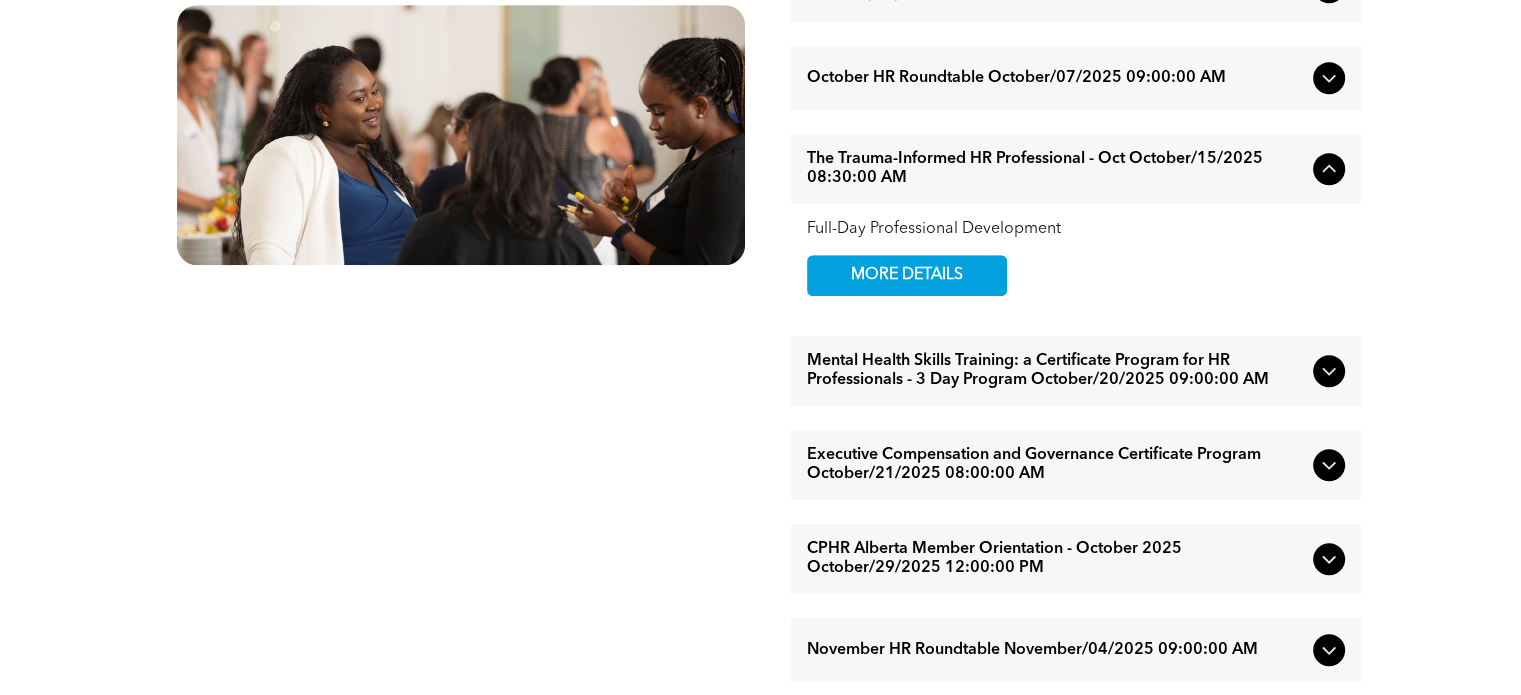 scroll, scrollTop: 1130, scrollLeft: 0, axis: vertical 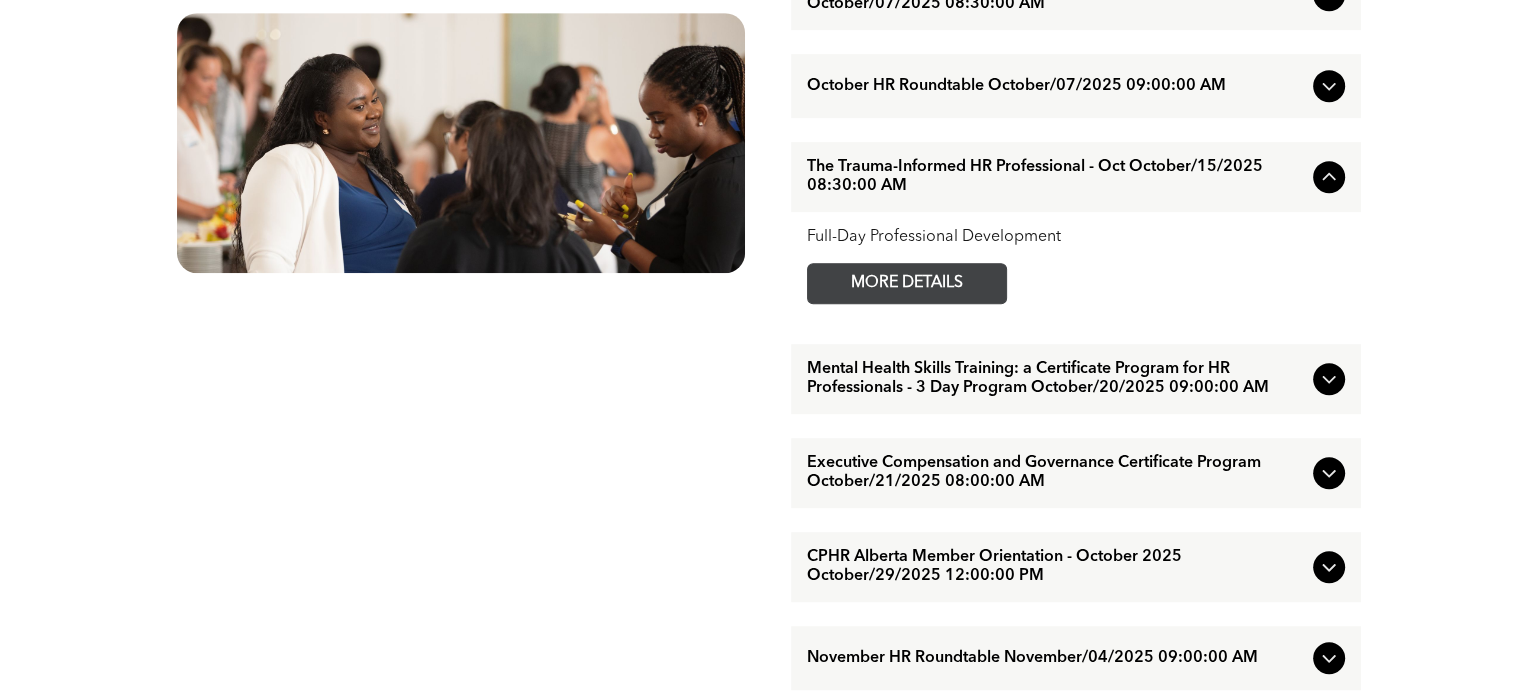 click on "MORE DETAILS" at bounding box center (907, 283) 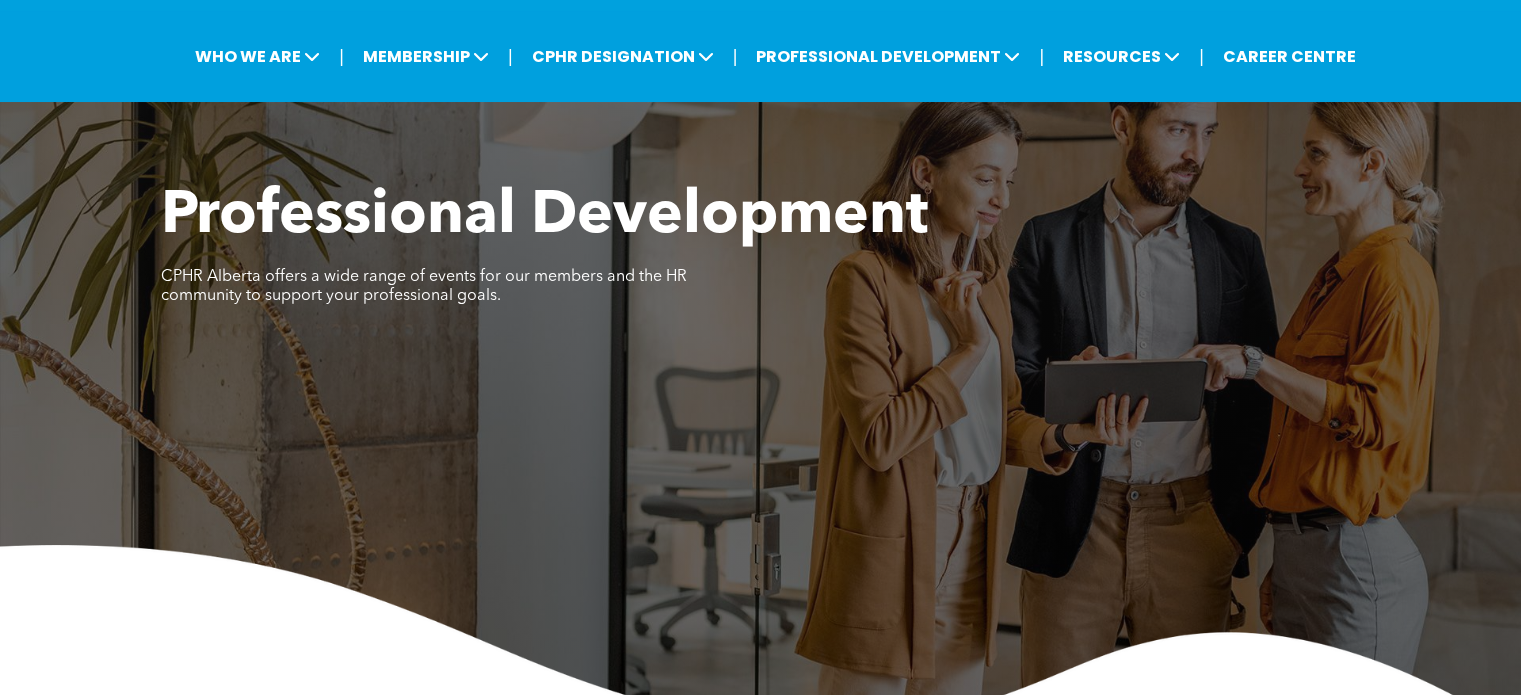 scroll, scrollTop: 0, scrollLeft: 0, axis: both 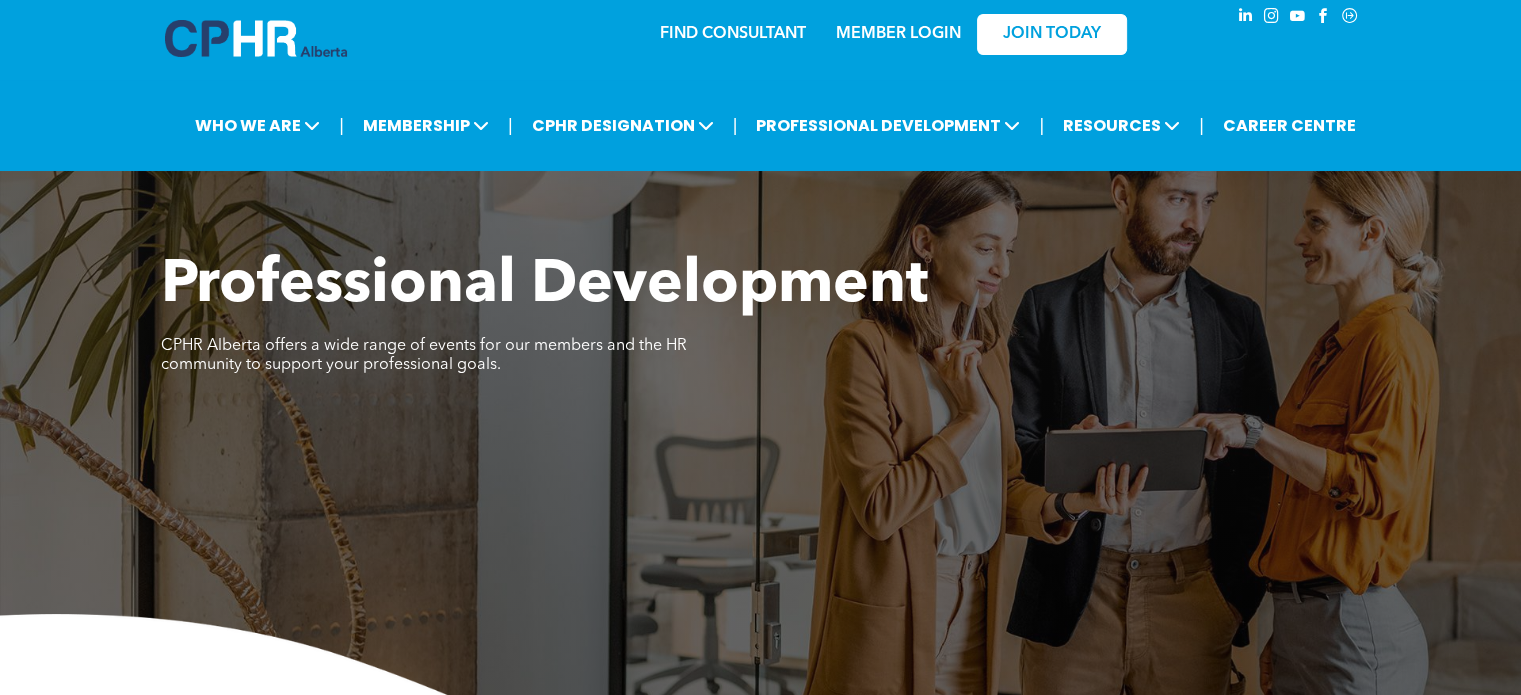 click on "﻿MEMBER LOGIN" at bounding box center [898, 34] 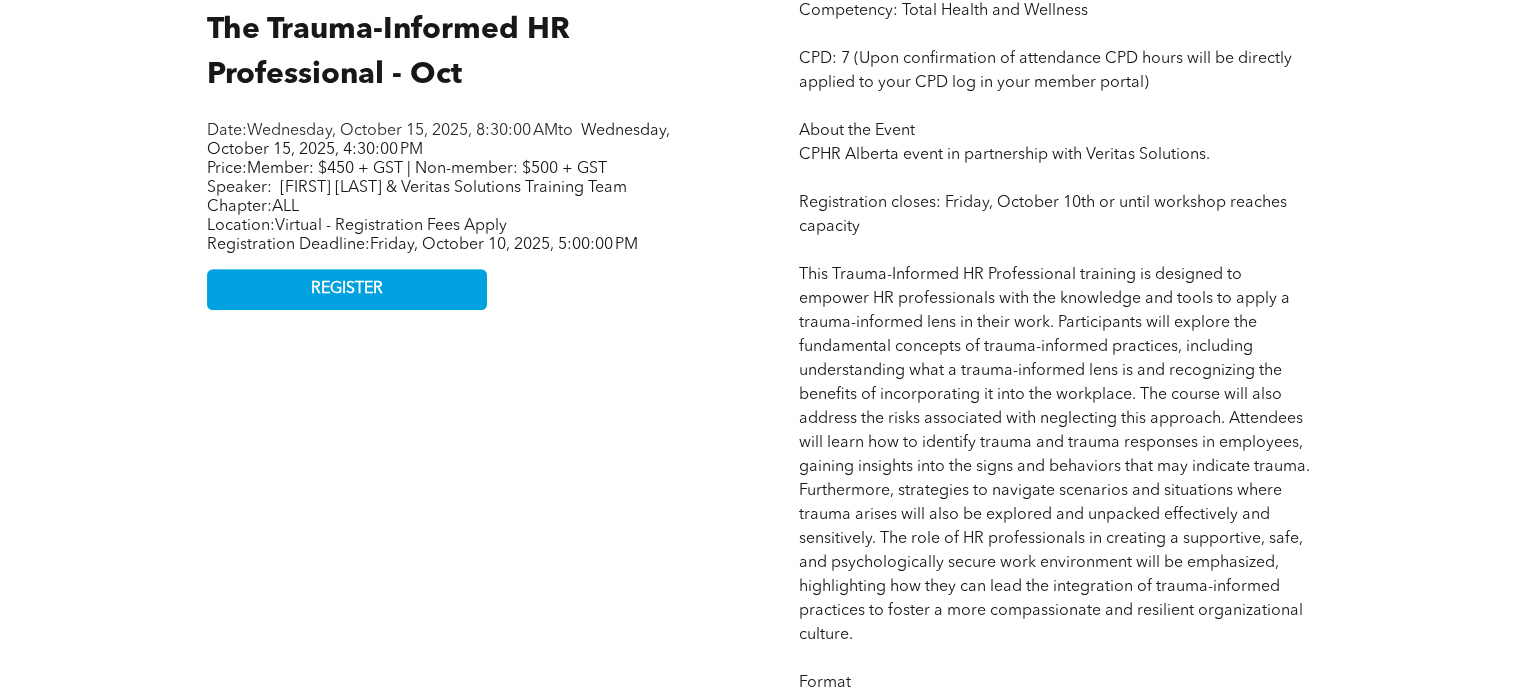 scroll, scrollTop: 986, scrollLeft: 0, axis: vertical 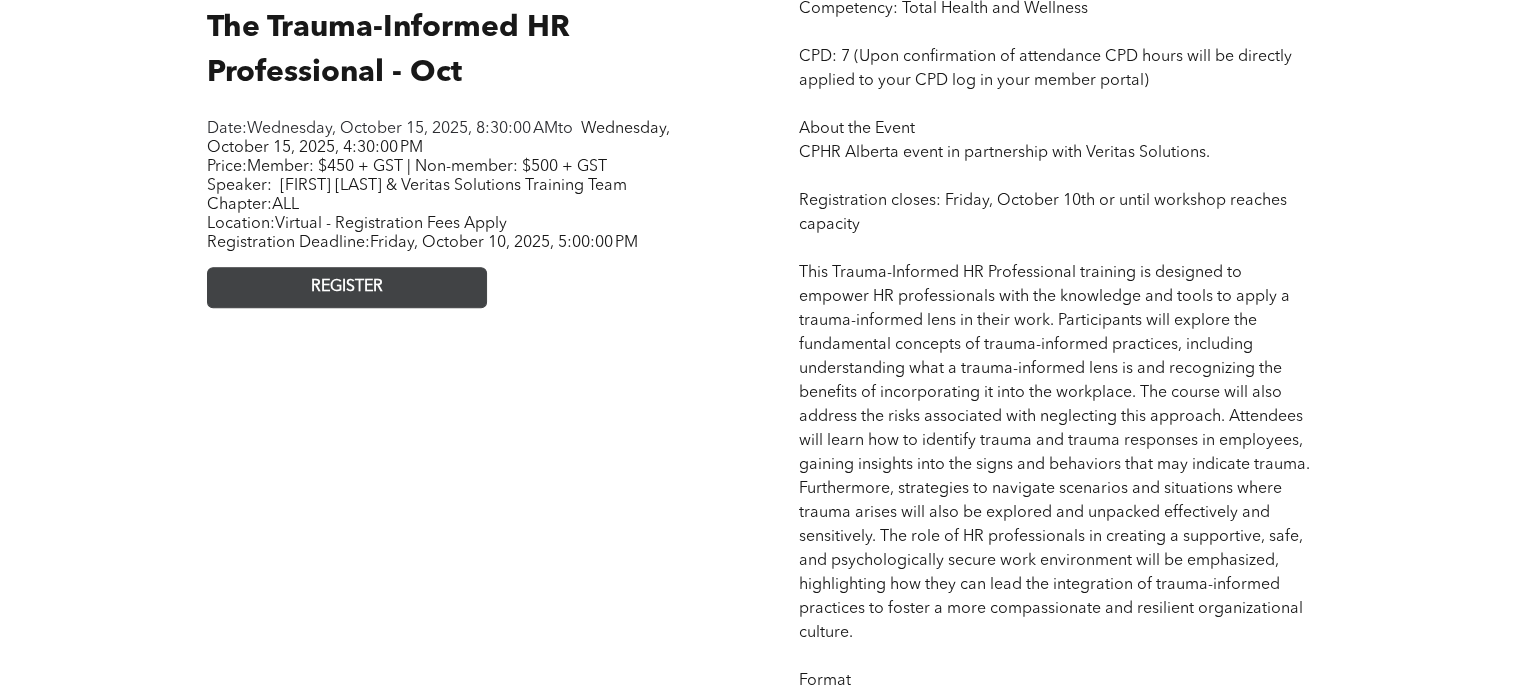 click on "REGISTER" at bounding box center (347, 287) 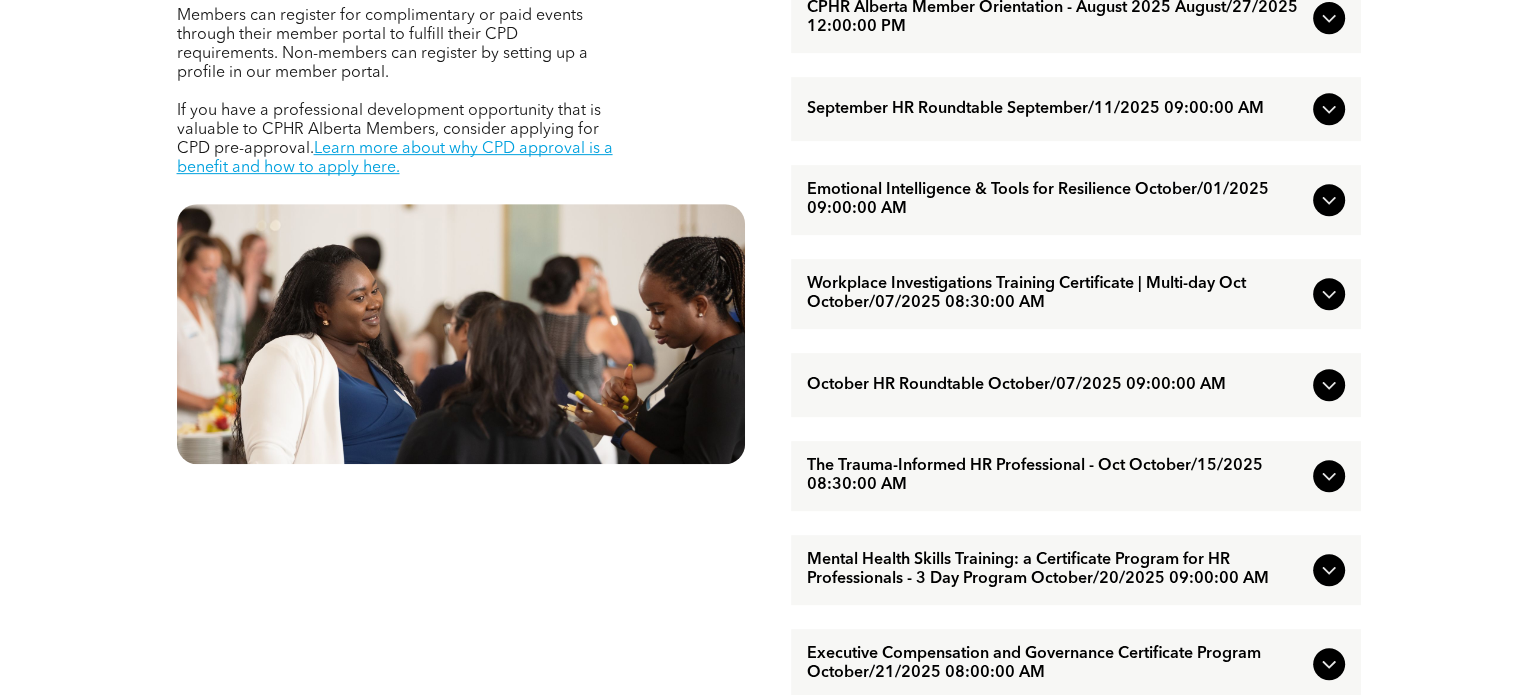 scroll, scrollTop: 940, scrollLeft: 0, axis: vertical 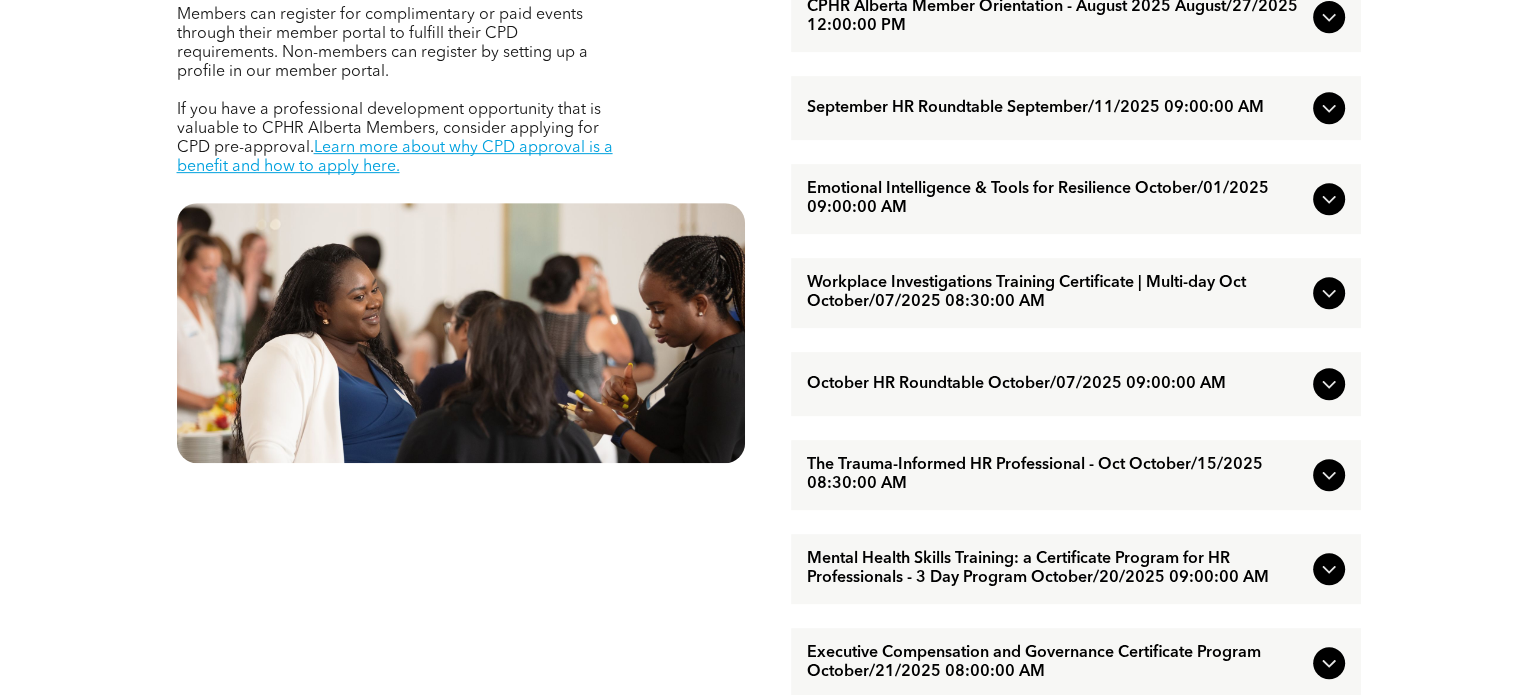 click 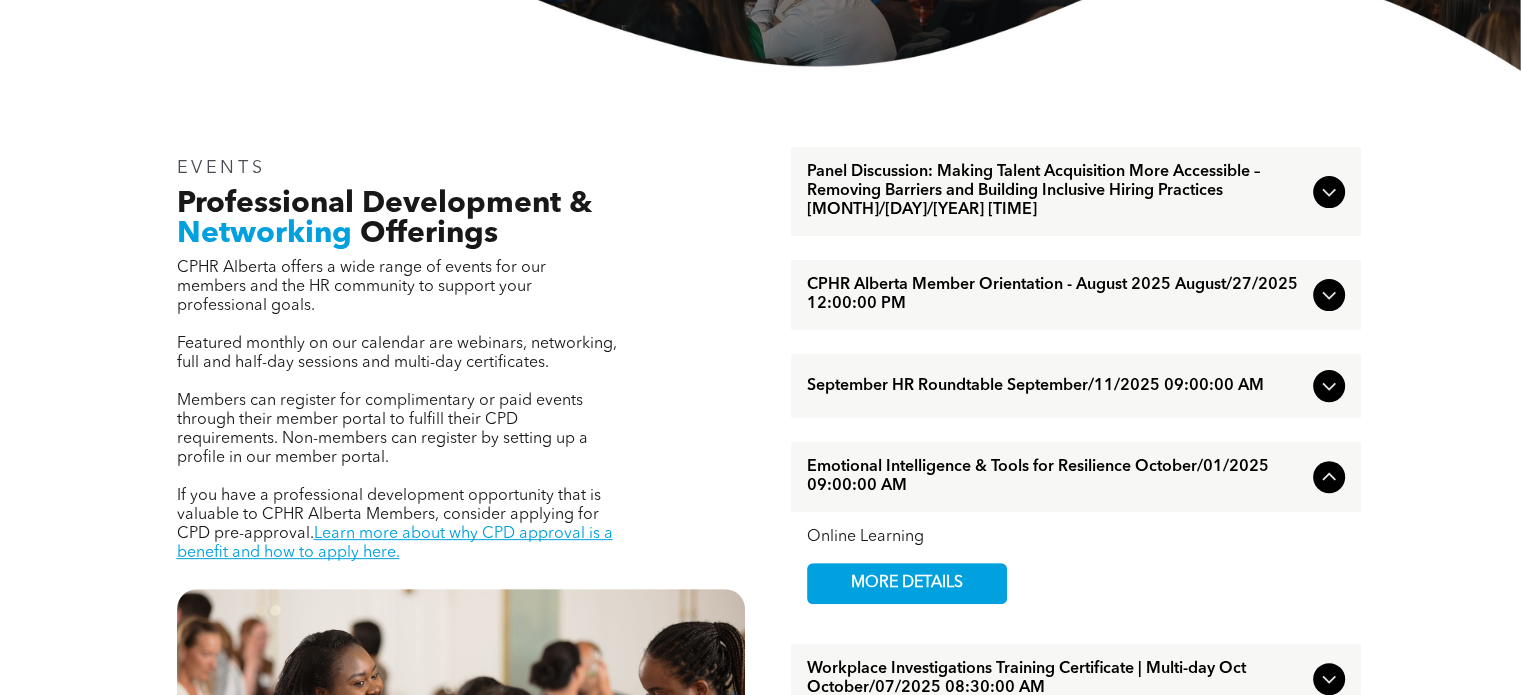 scroll, scrollTop: 553, scrollLeft: 0, axis: vertical 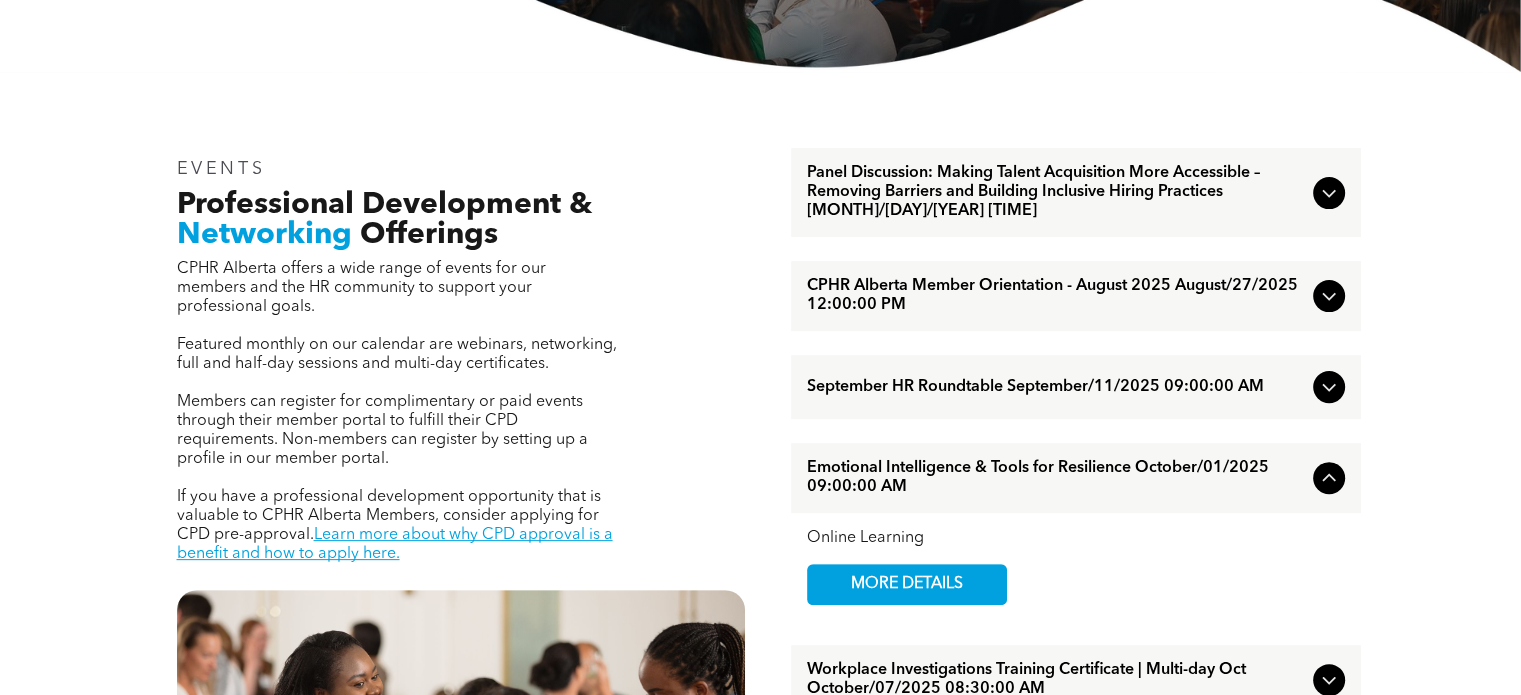 click 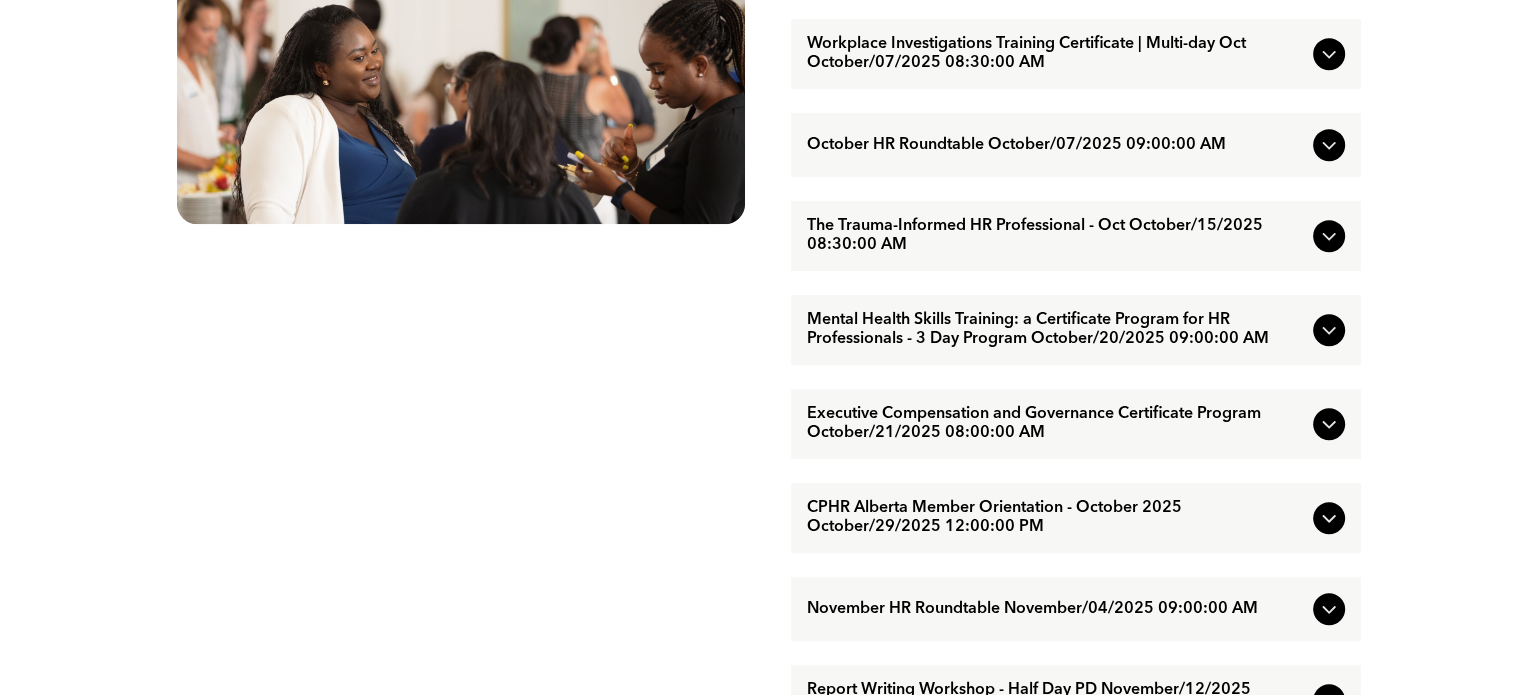 scroll, scrollTop: 1196, scrollLeft: 0, axis: vertical 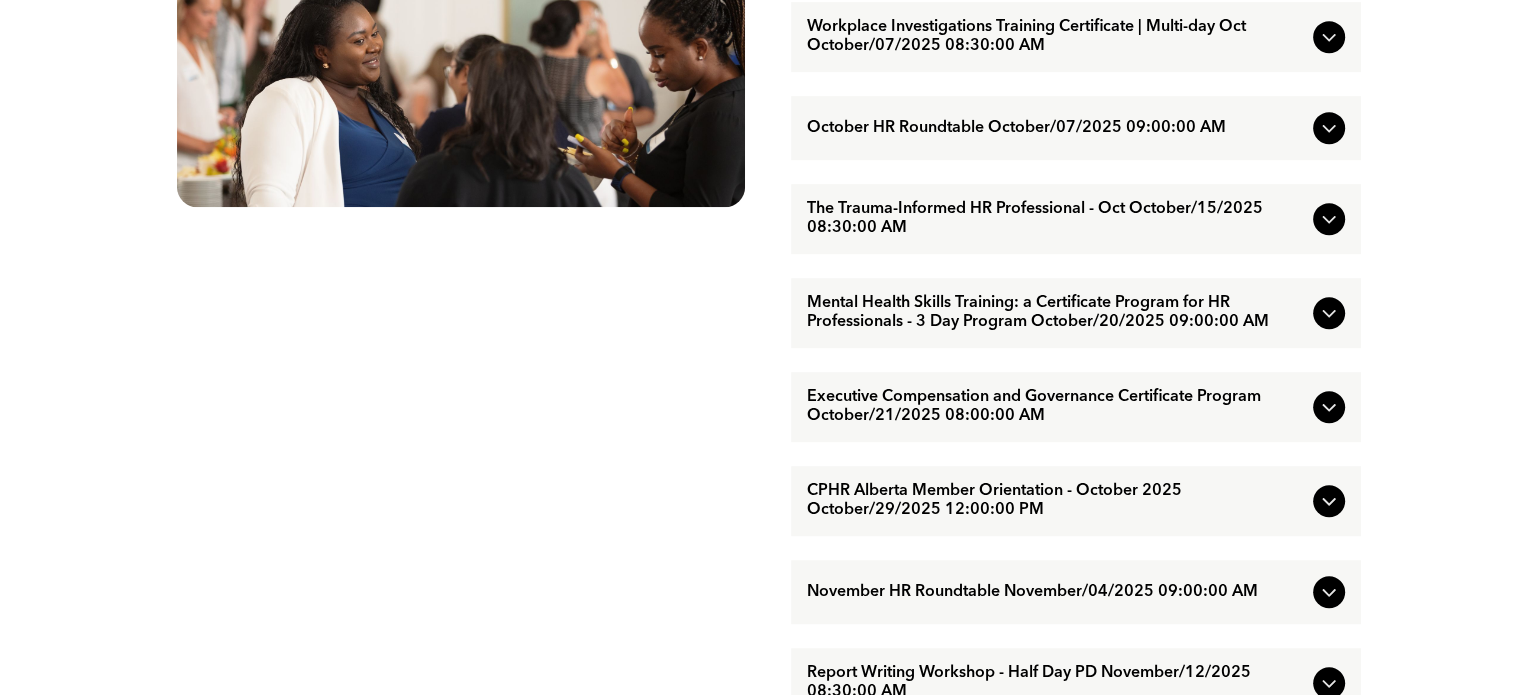 click 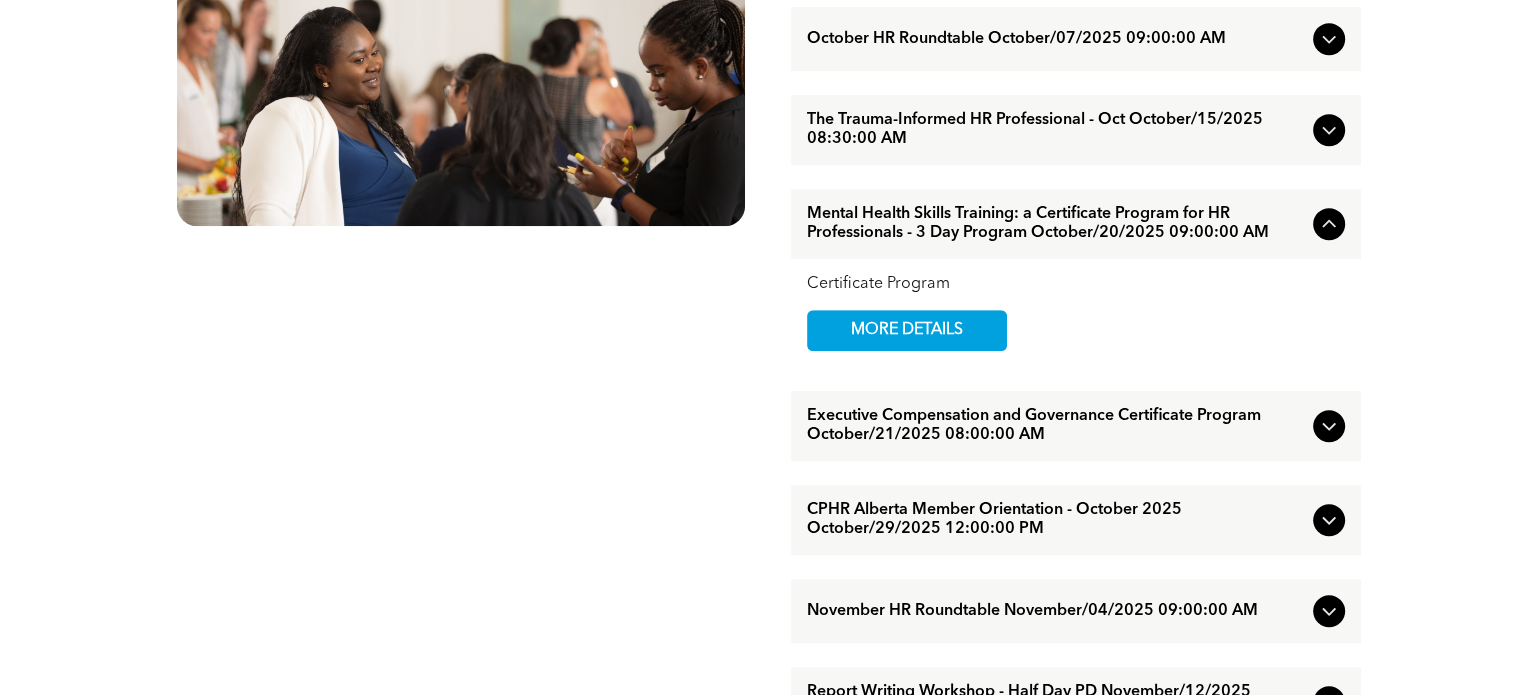 scroll, scrollTop: 1176, scrollLeft: 0, axis: vertical 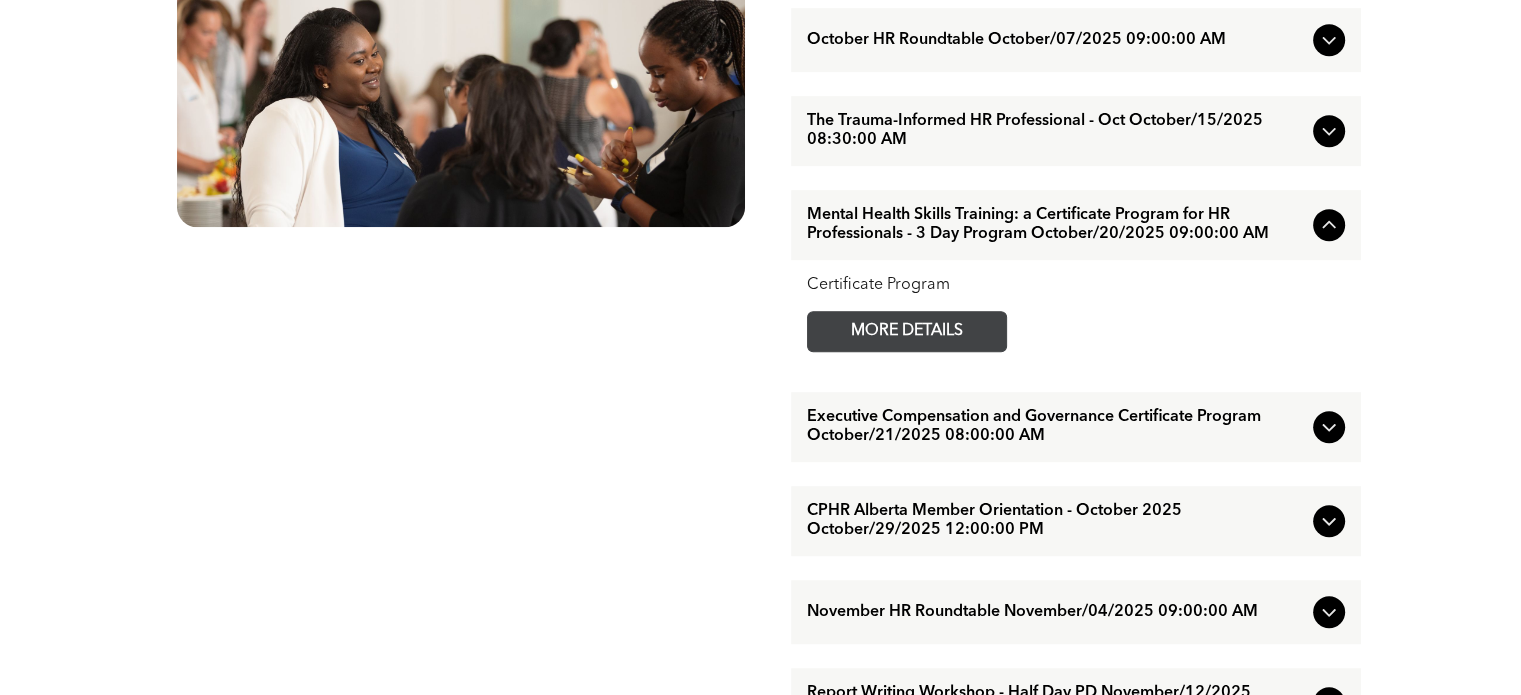 click on "MORE DETAILS" at bounding box center [907, 331] 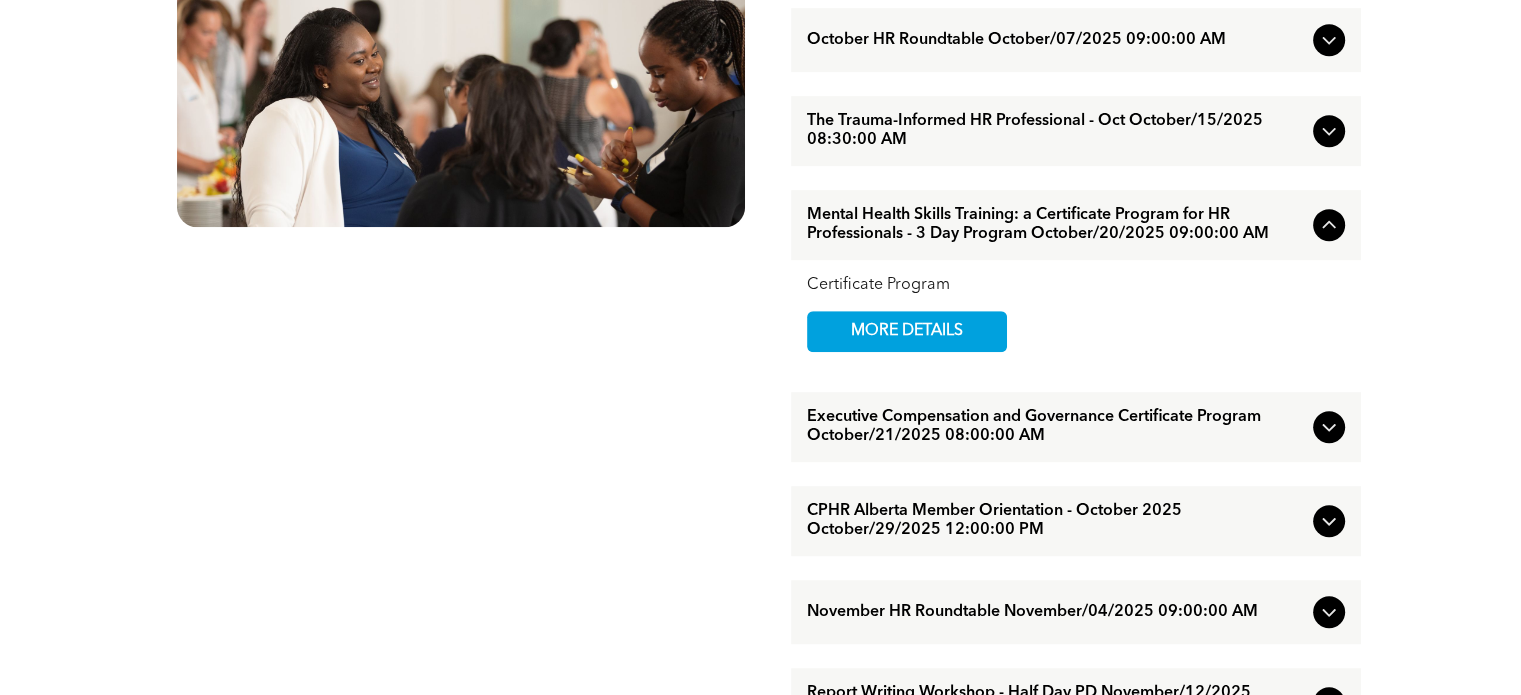 click 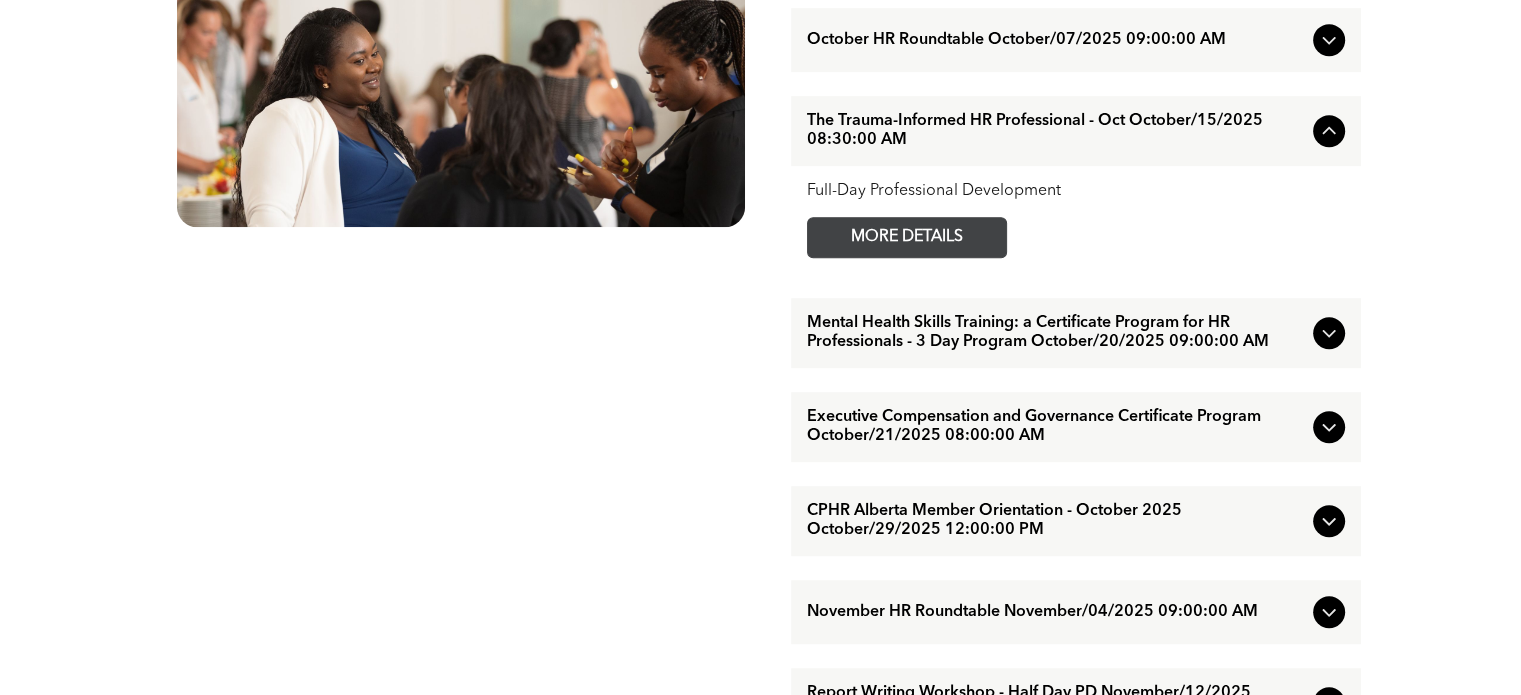 click on "MORE DETAILS" at bounding box center [907, 237] 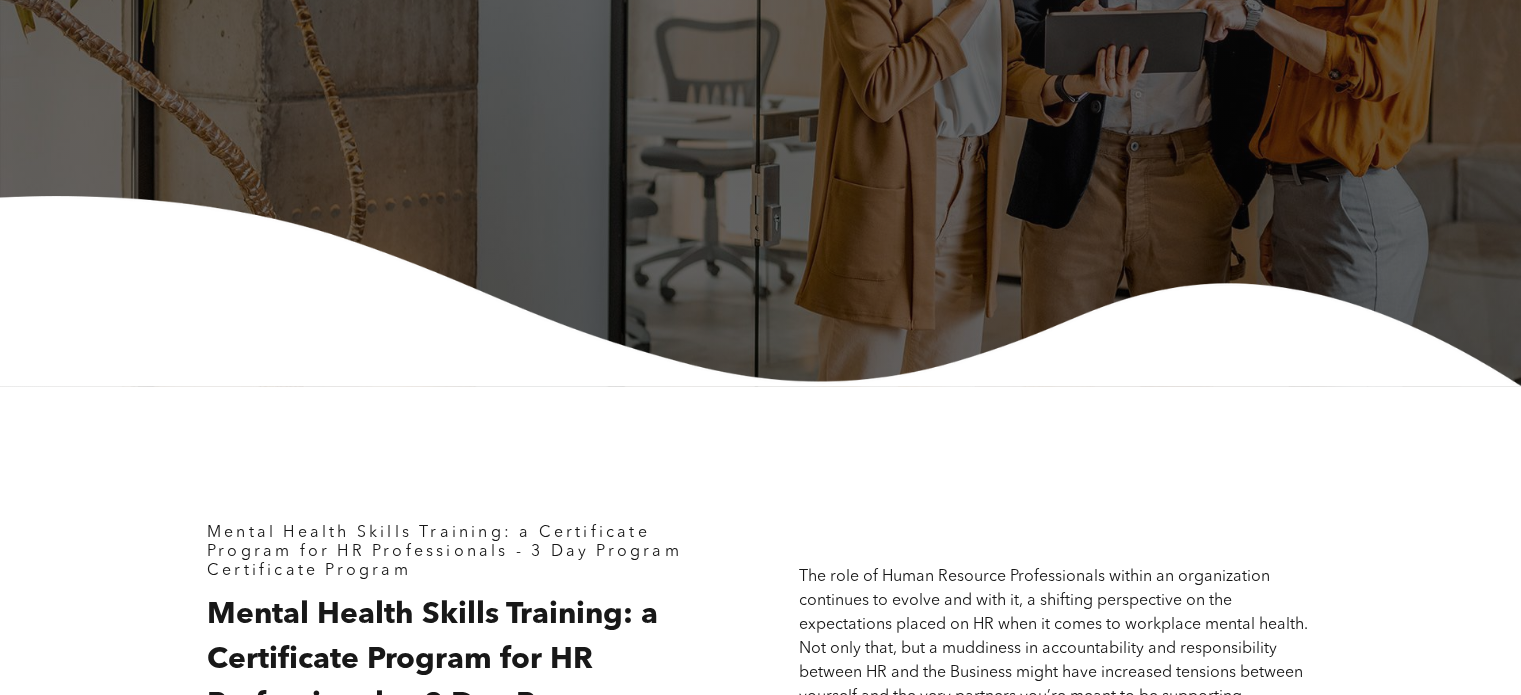 scroll, scrollTop: 410, scrollLeft: 0, axis: vertical 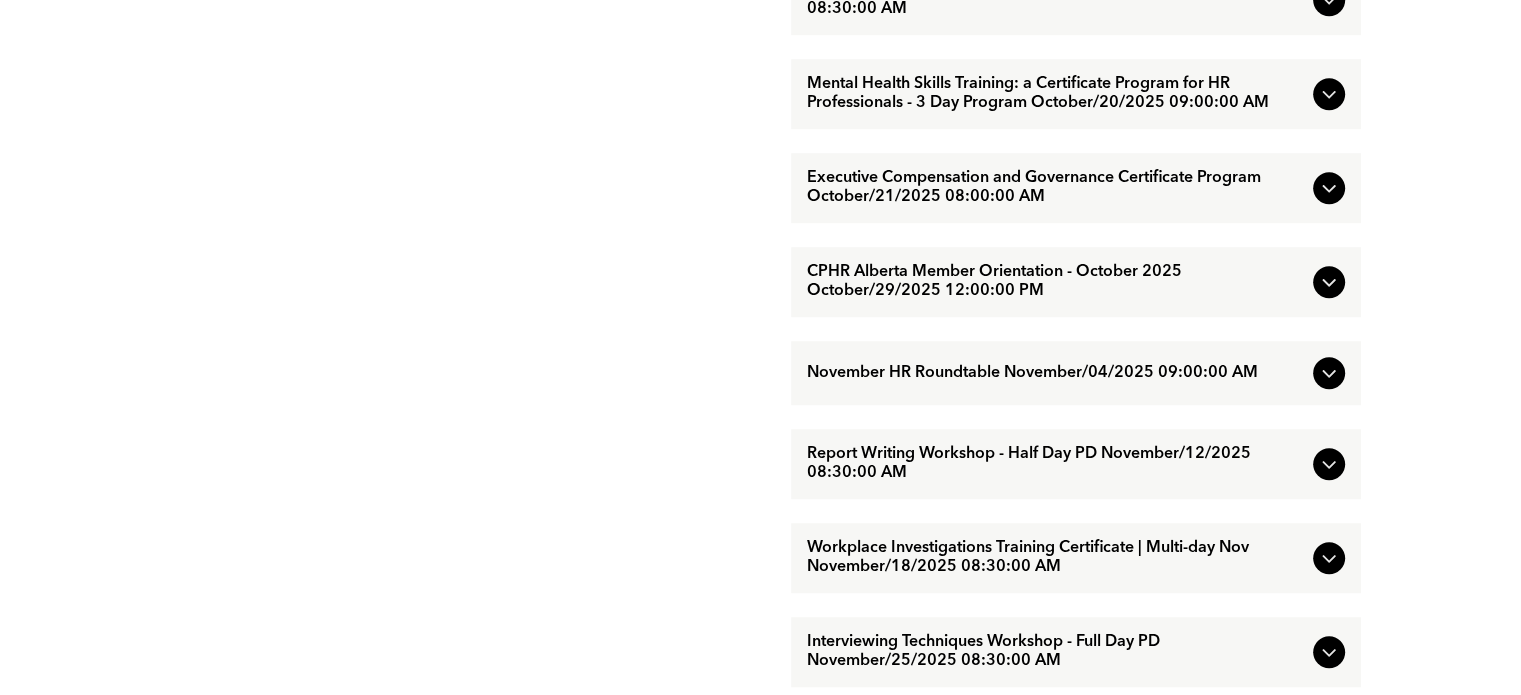 click 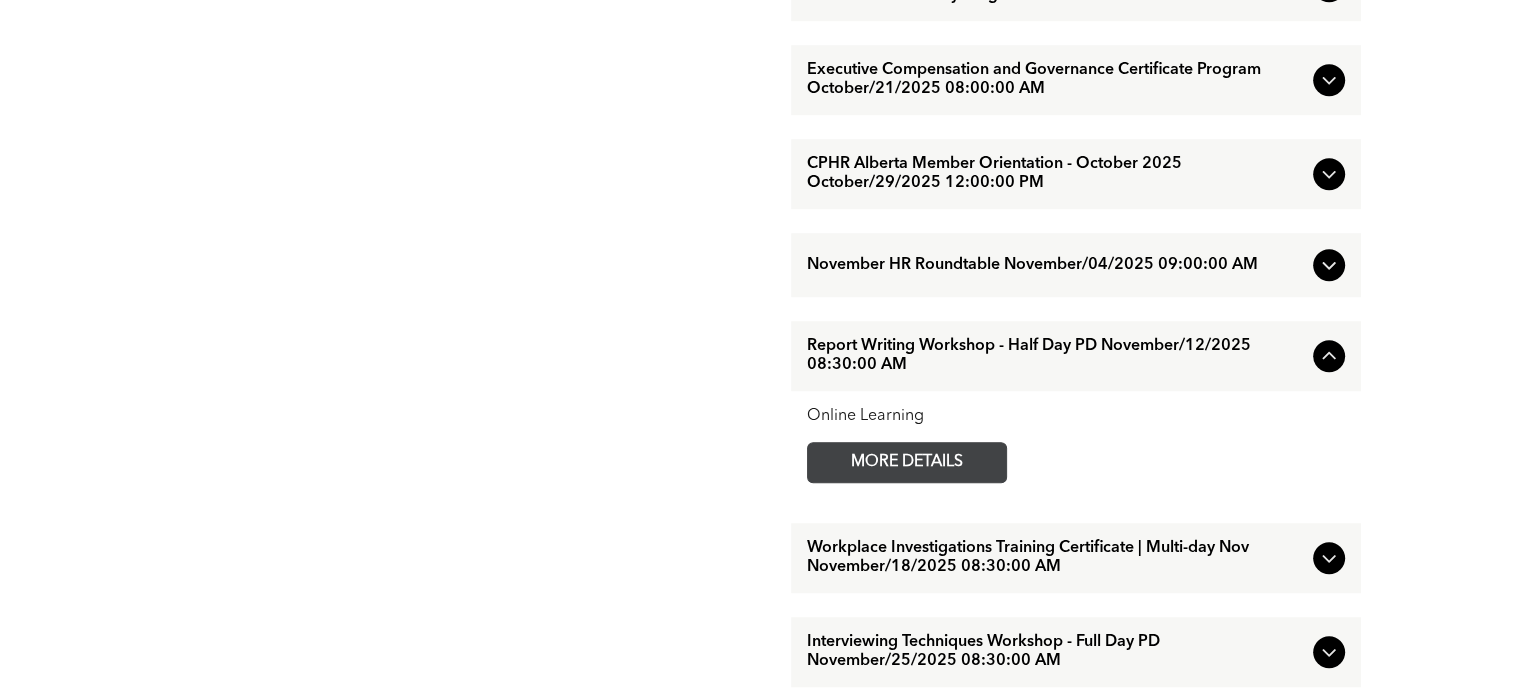 click on "MORE DETAILS" at bounding box center (907, 462) 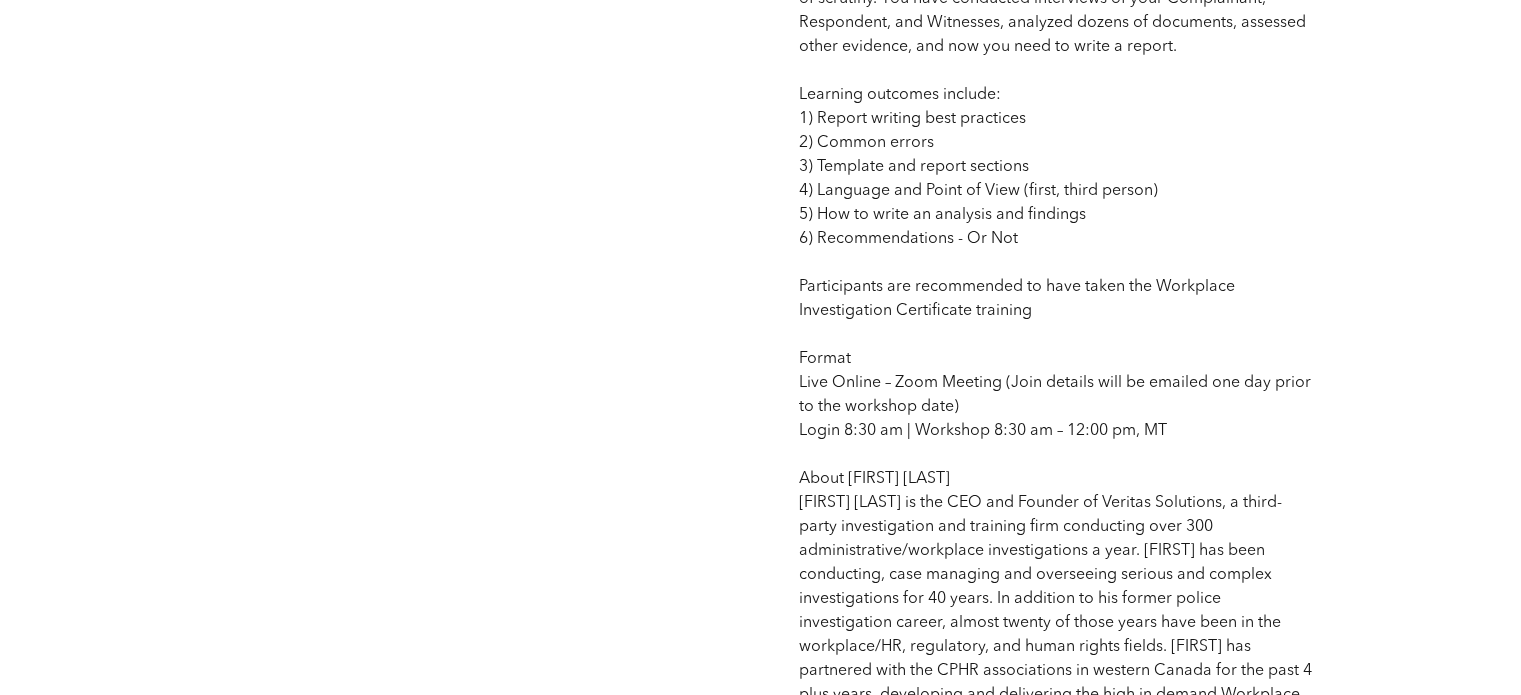 scroll, scrollTop: 1357, scrollLeft: 0, axis: vertical 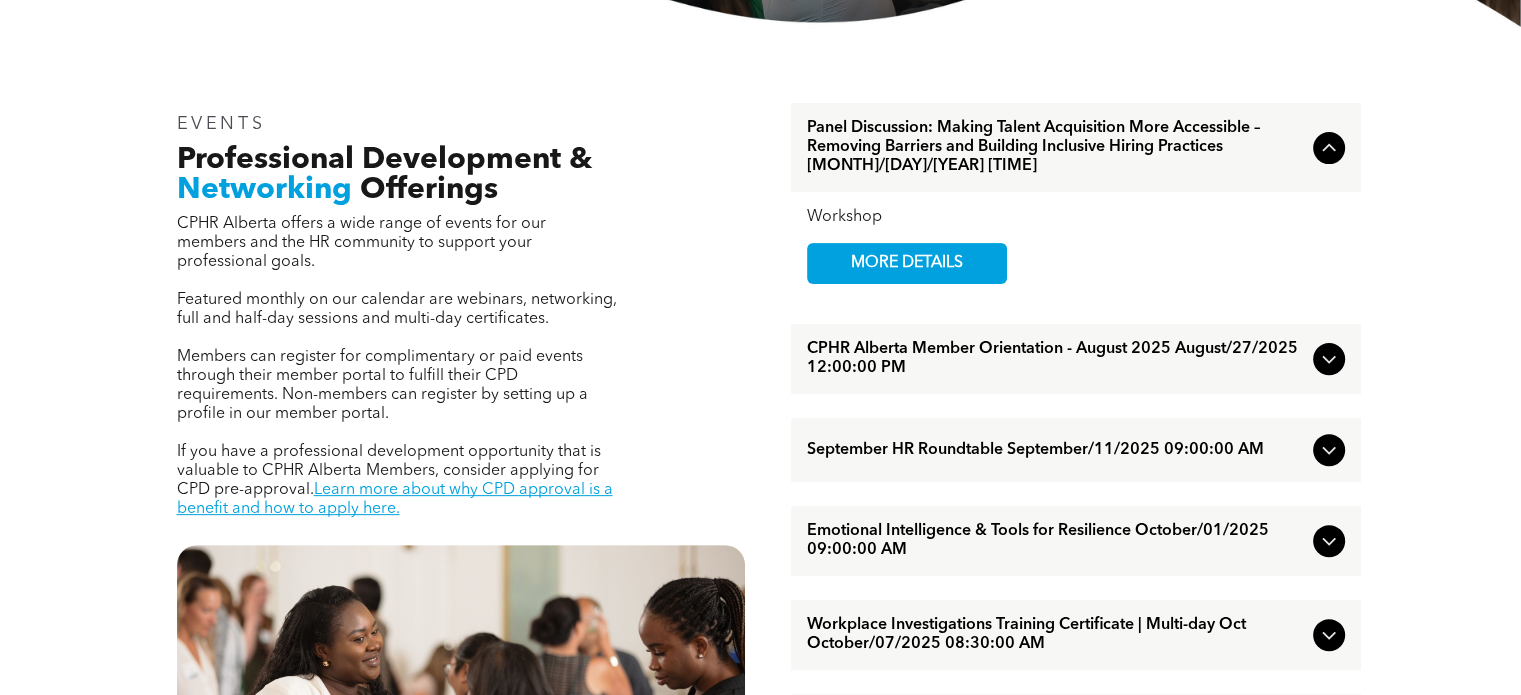 click 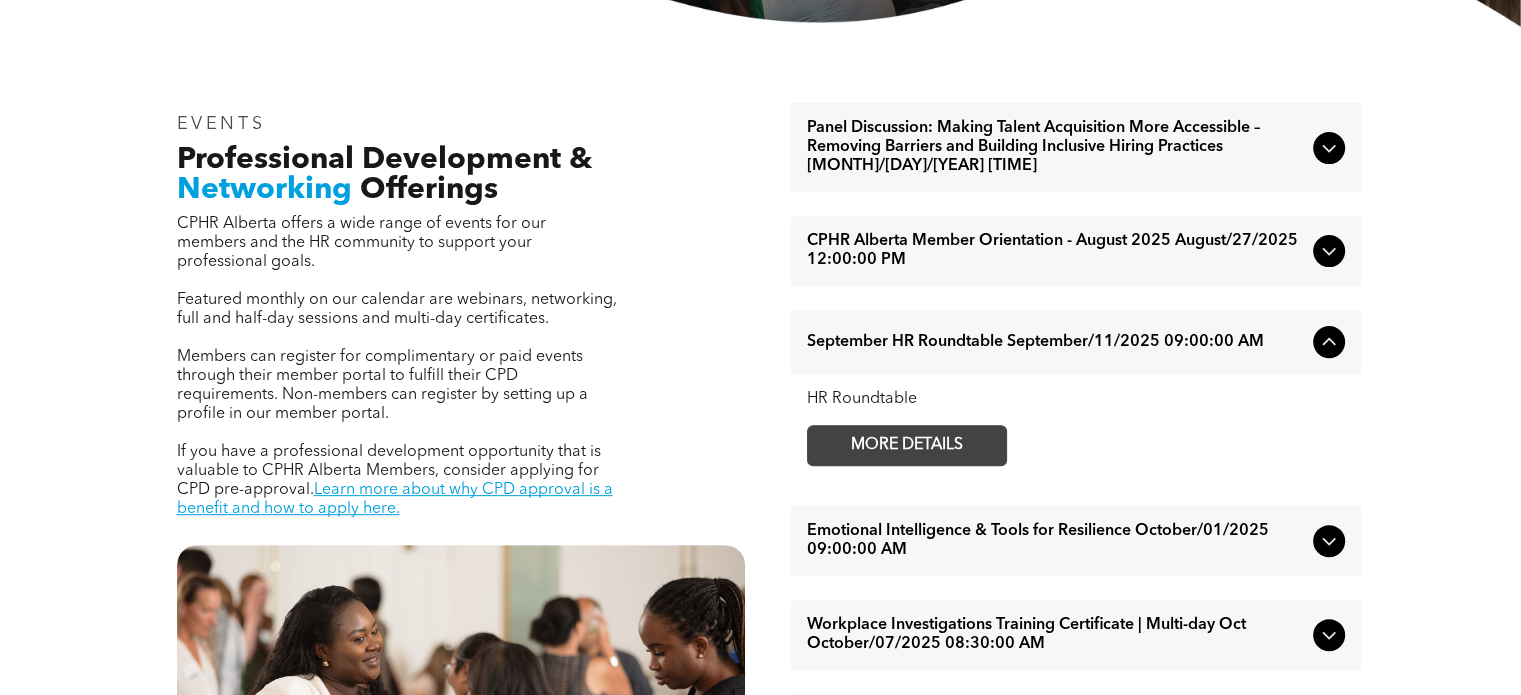 click on "MORE DETAILS" at bounding box center [907, 445] 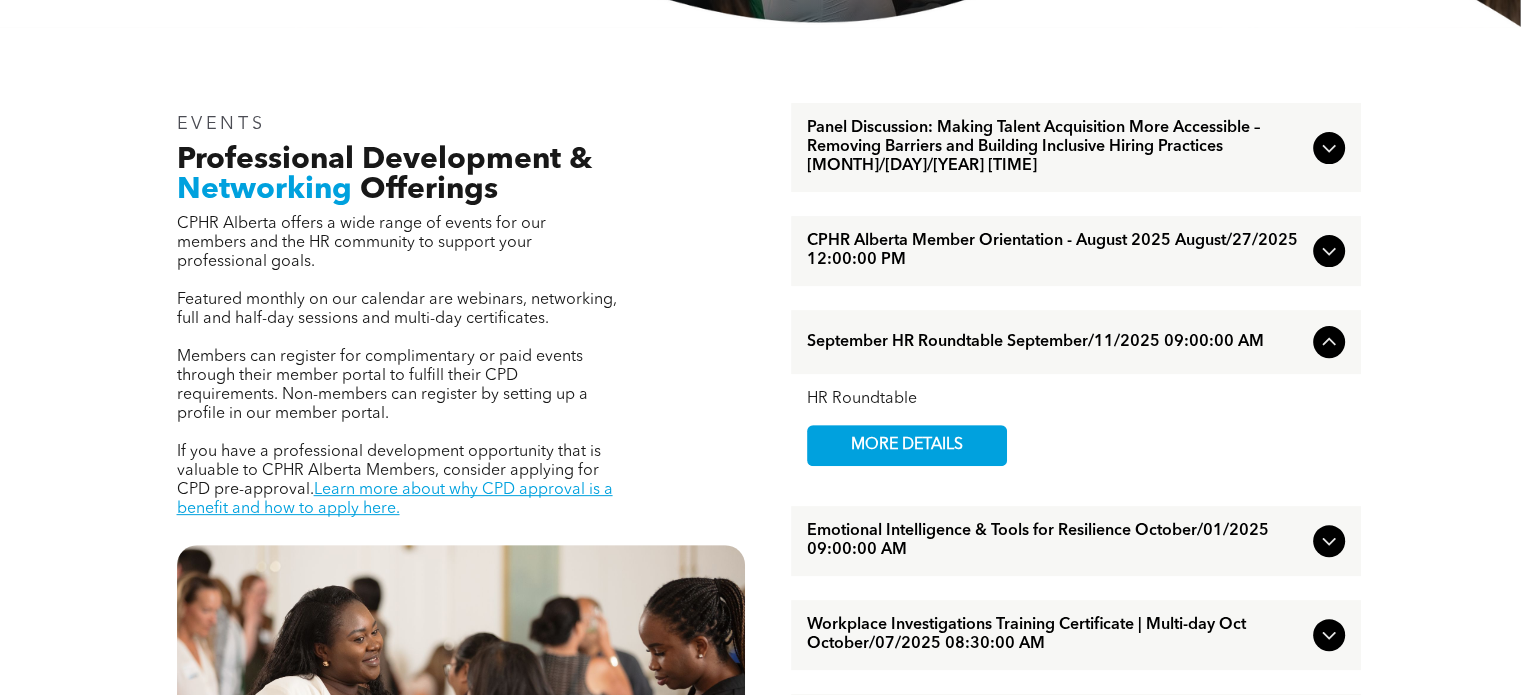 click on "Emotional Intelligence & Tools for Resilience  October/01/2025 09:00:00 AM" at bounding box center [1056, 541] 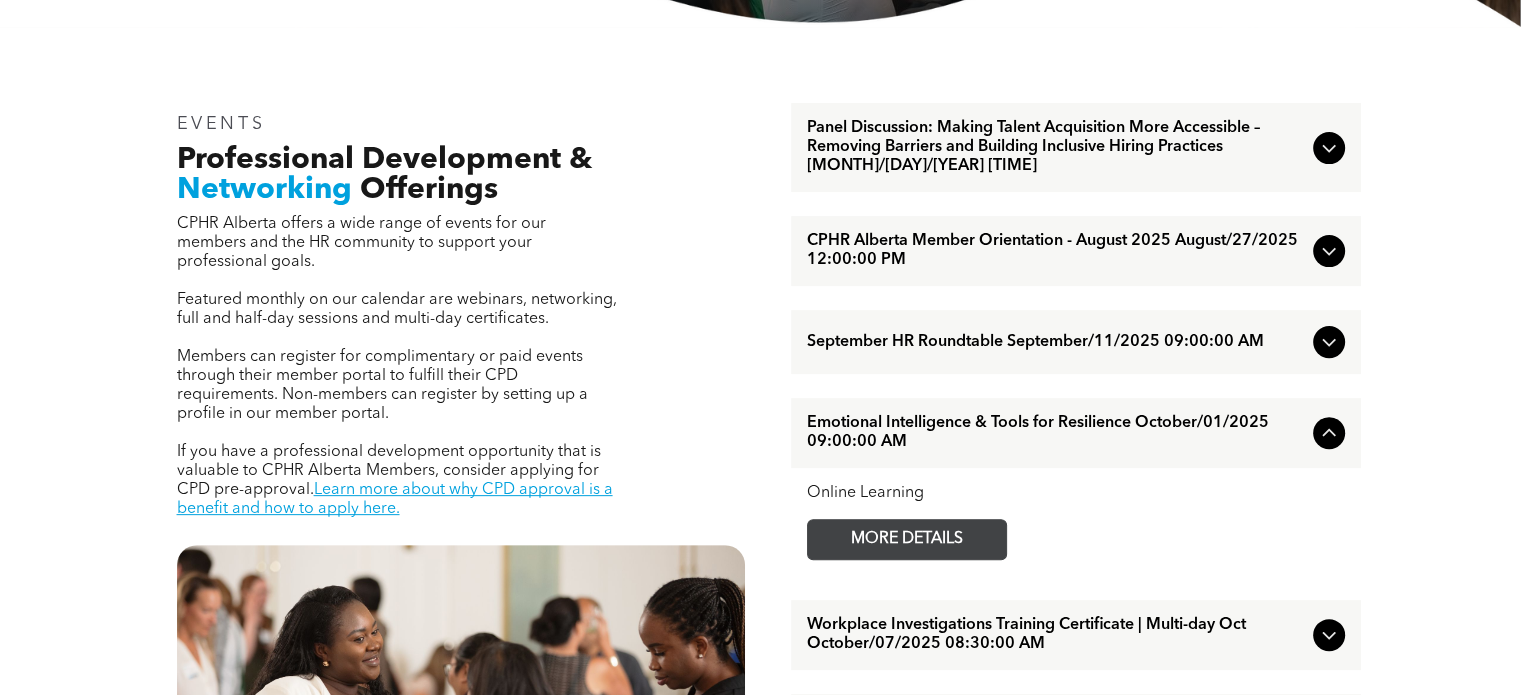 click on "MORE DETAILS" at bounding box center (907, 539) 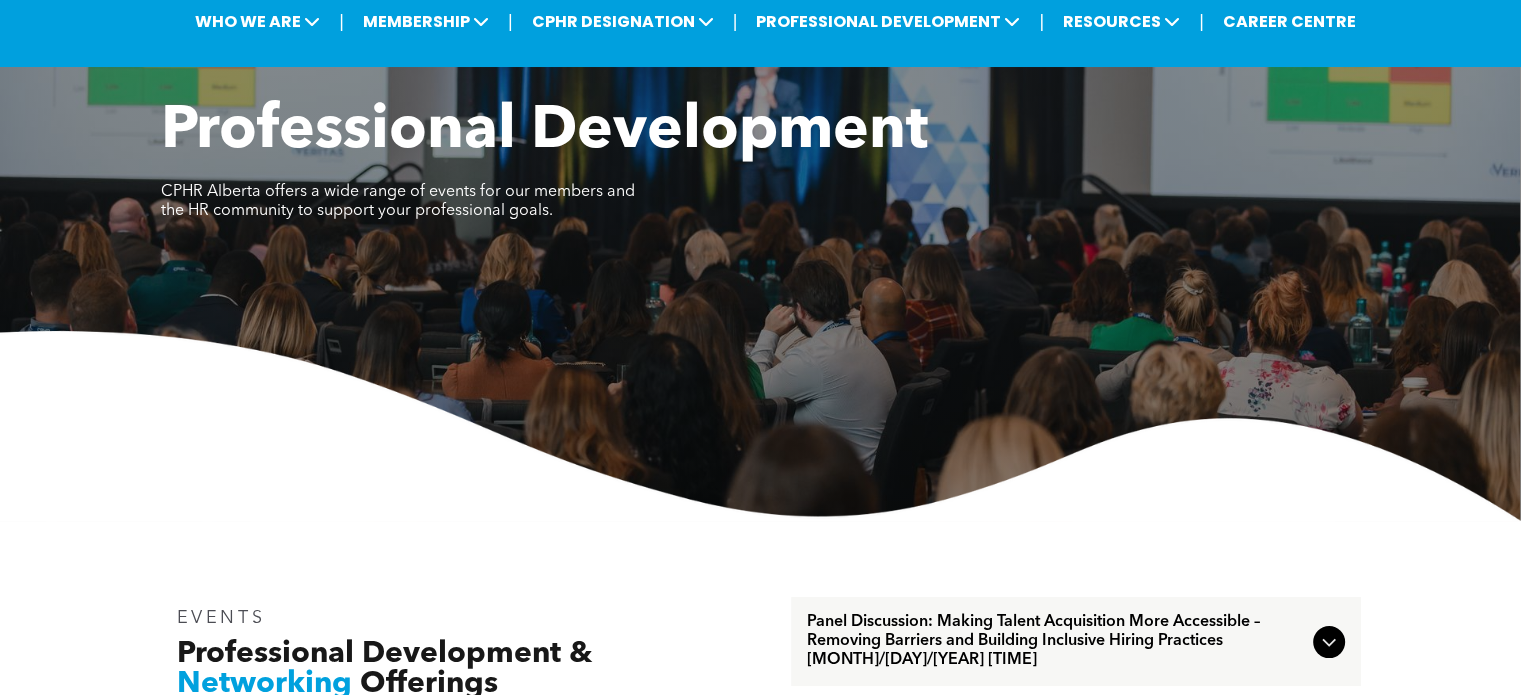 scroll, scrollTop: 0, scrollLeft: 0, axis: both 